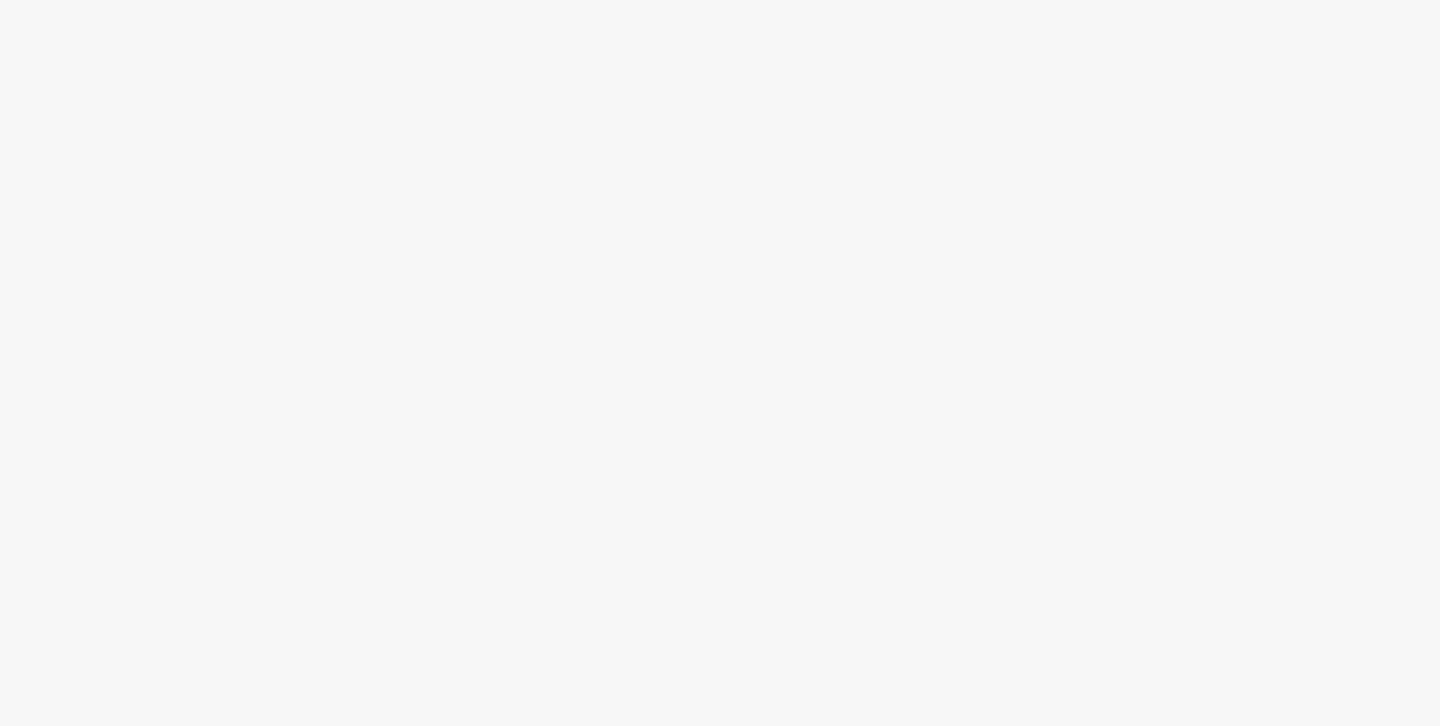 scroll, scrollTop: 0, scrollLeft: 0, axis: both 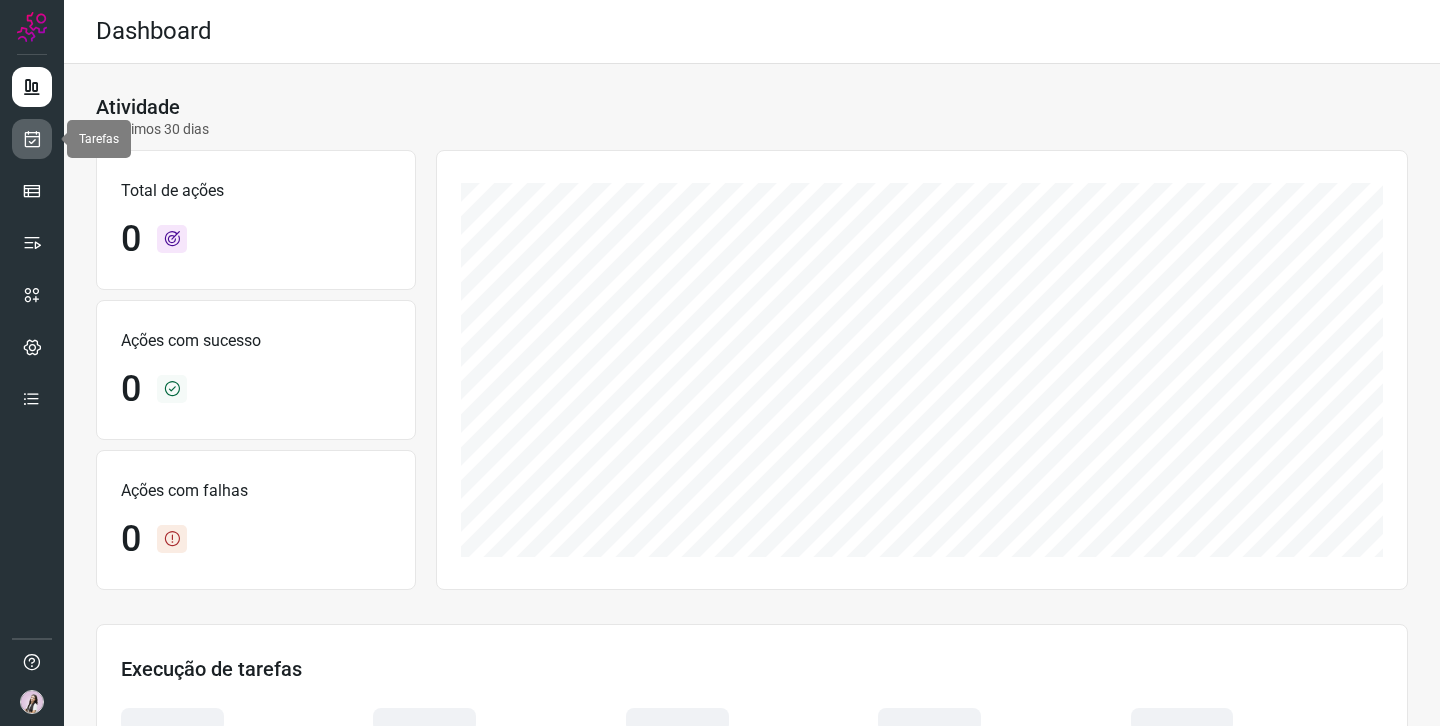 click at bounding box center (32, 139) 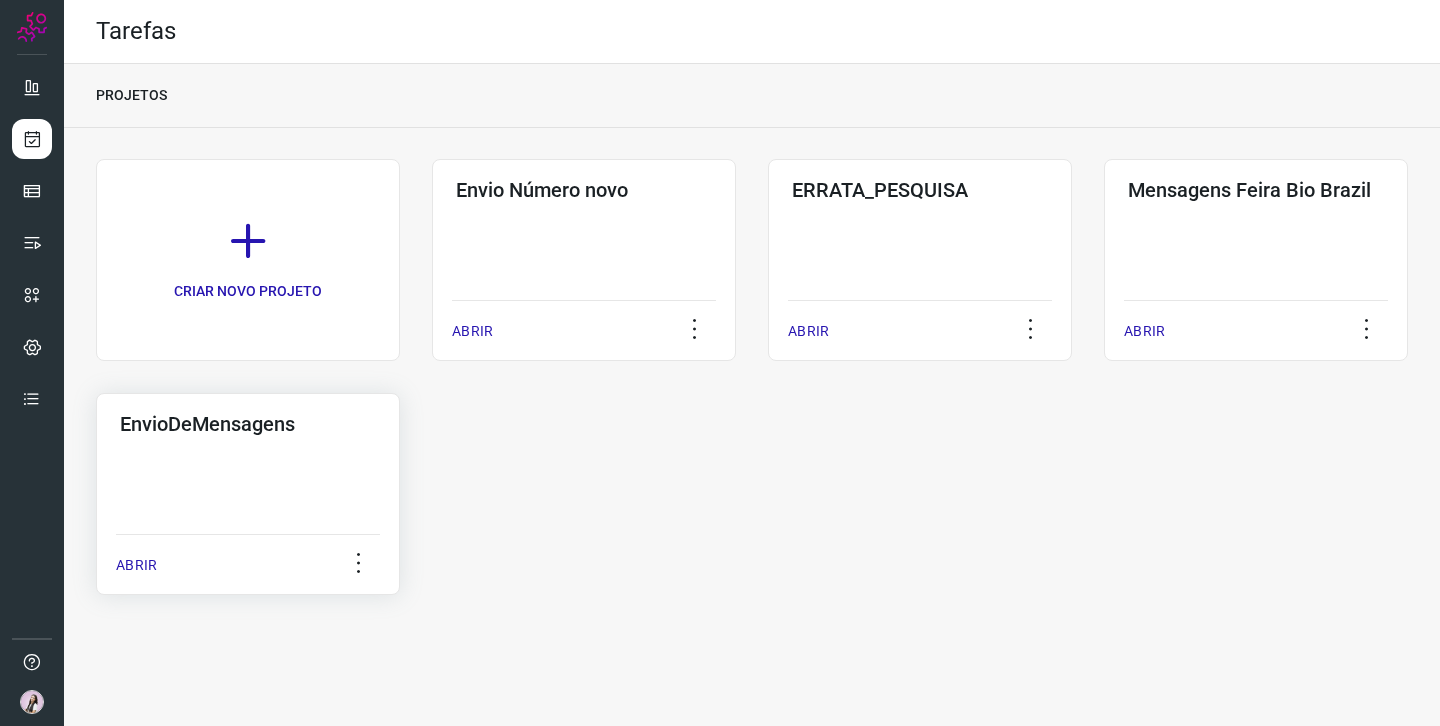 click on "EnvioDeMensagens  ABRIR" 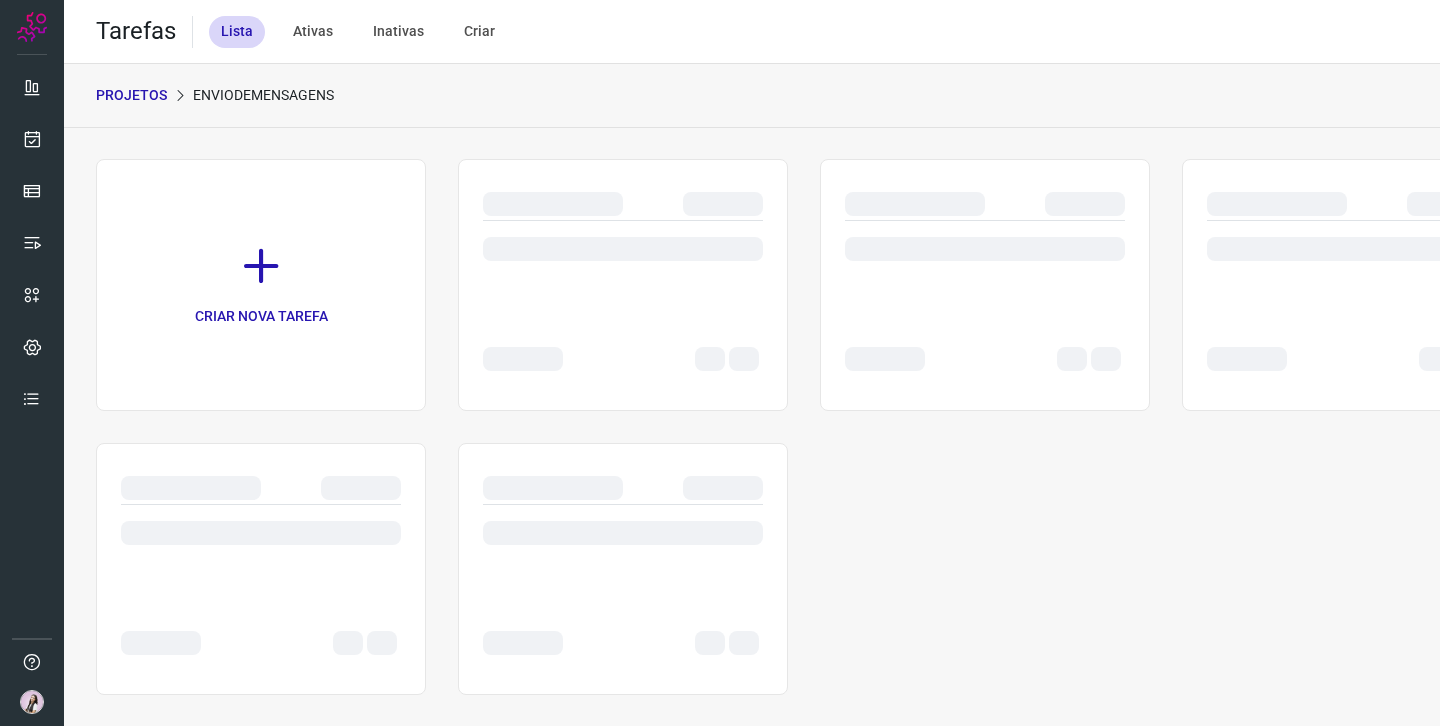 scroll, scrollTop: 0, scrollLeft: 0, axis: both 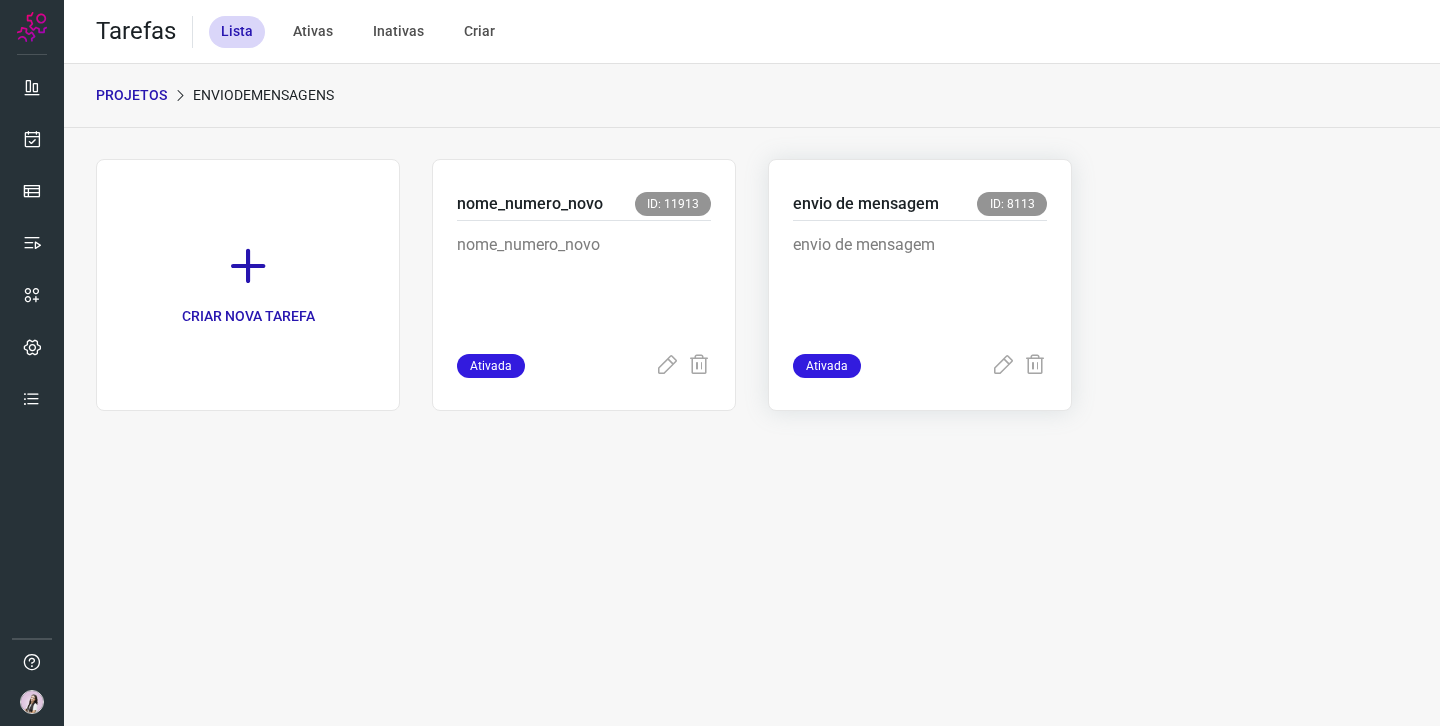 click on "envio de mensagem ID: 8113 envio de mensagem Ativada" 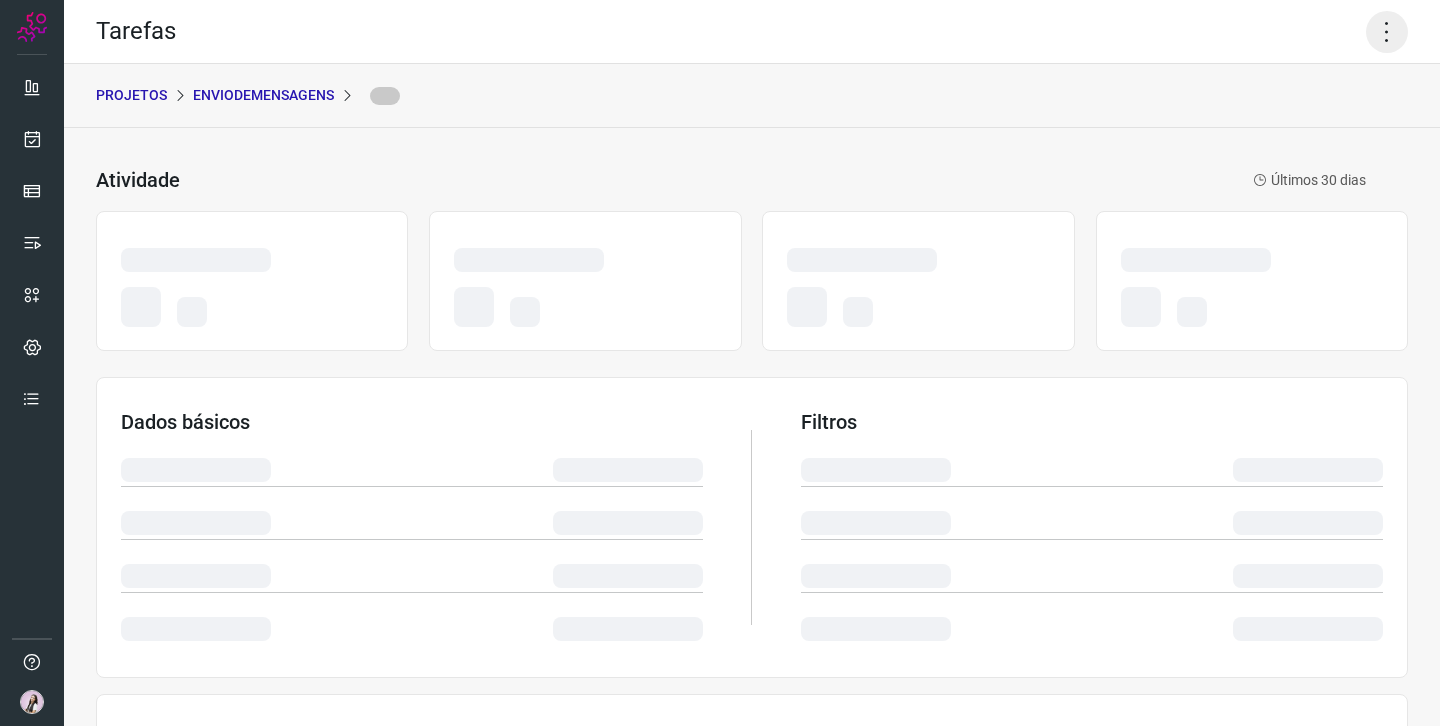 click 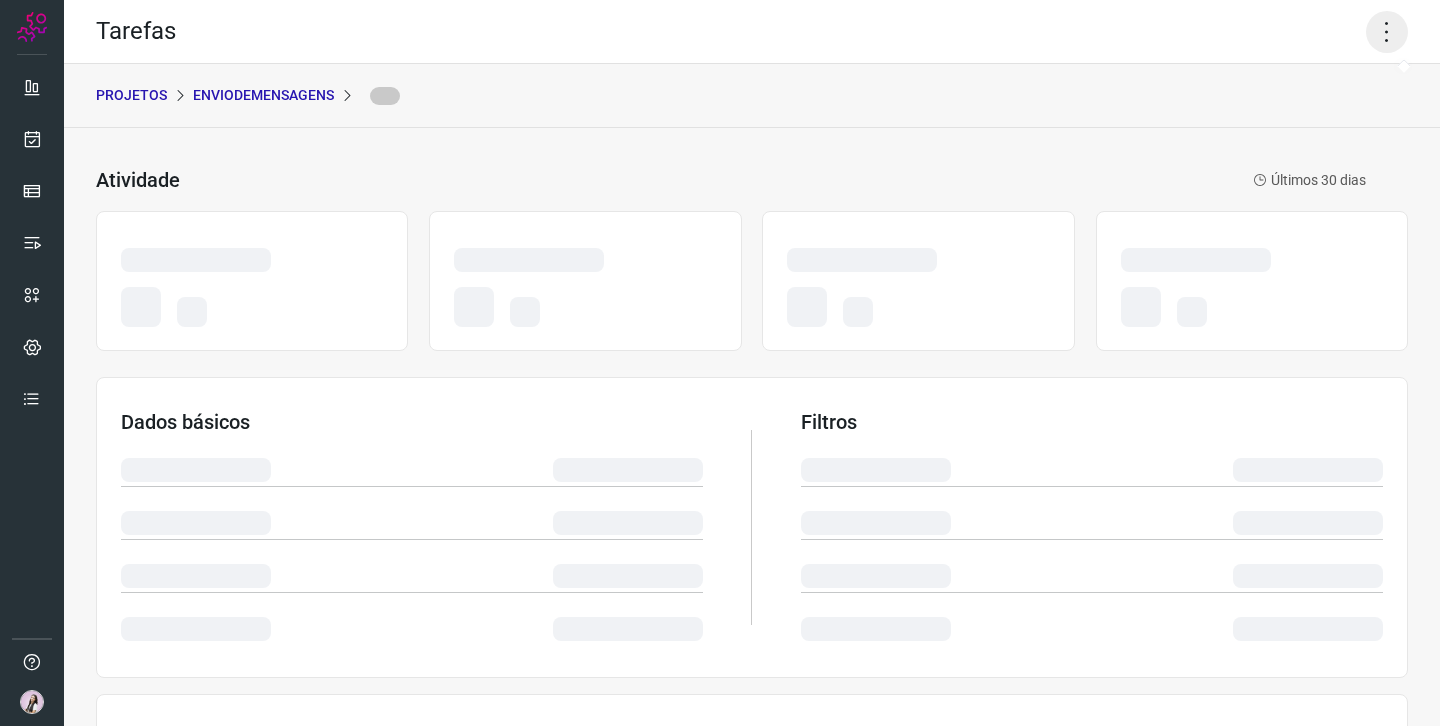 click 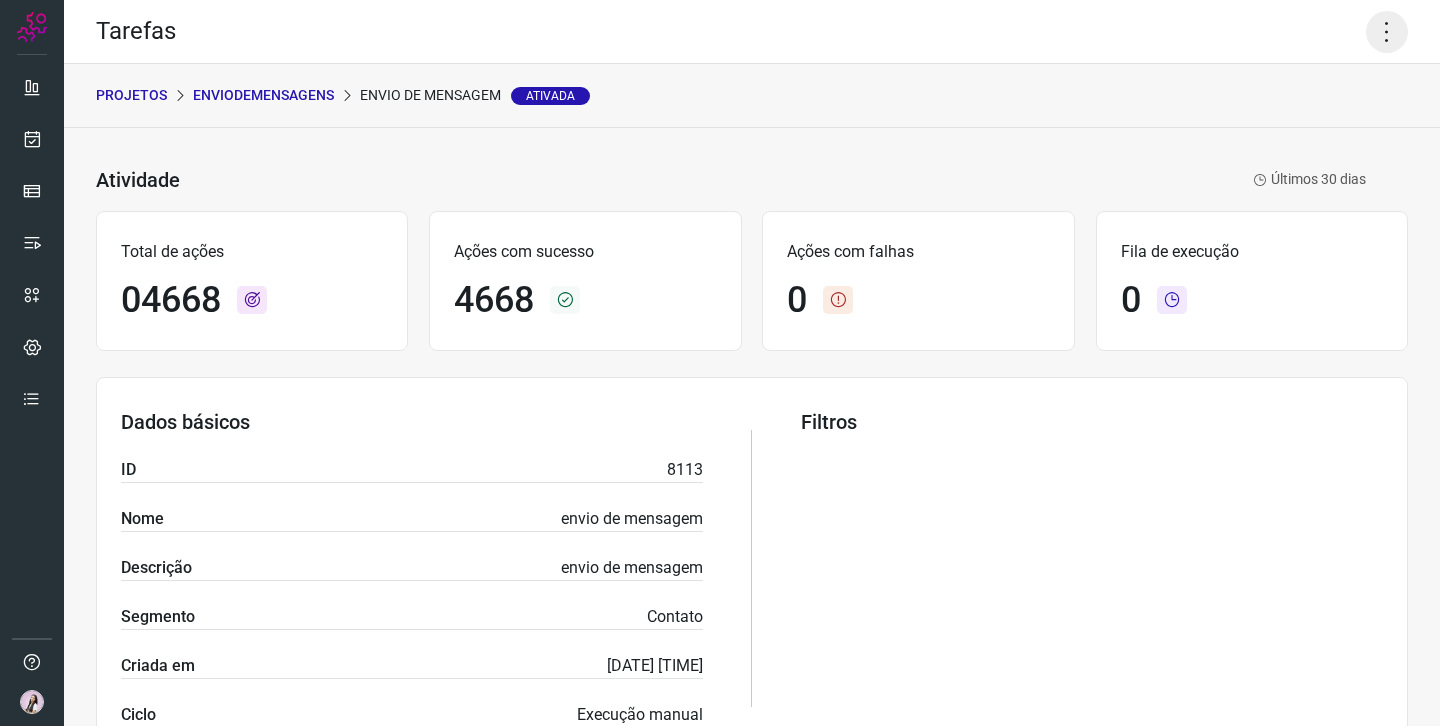 click 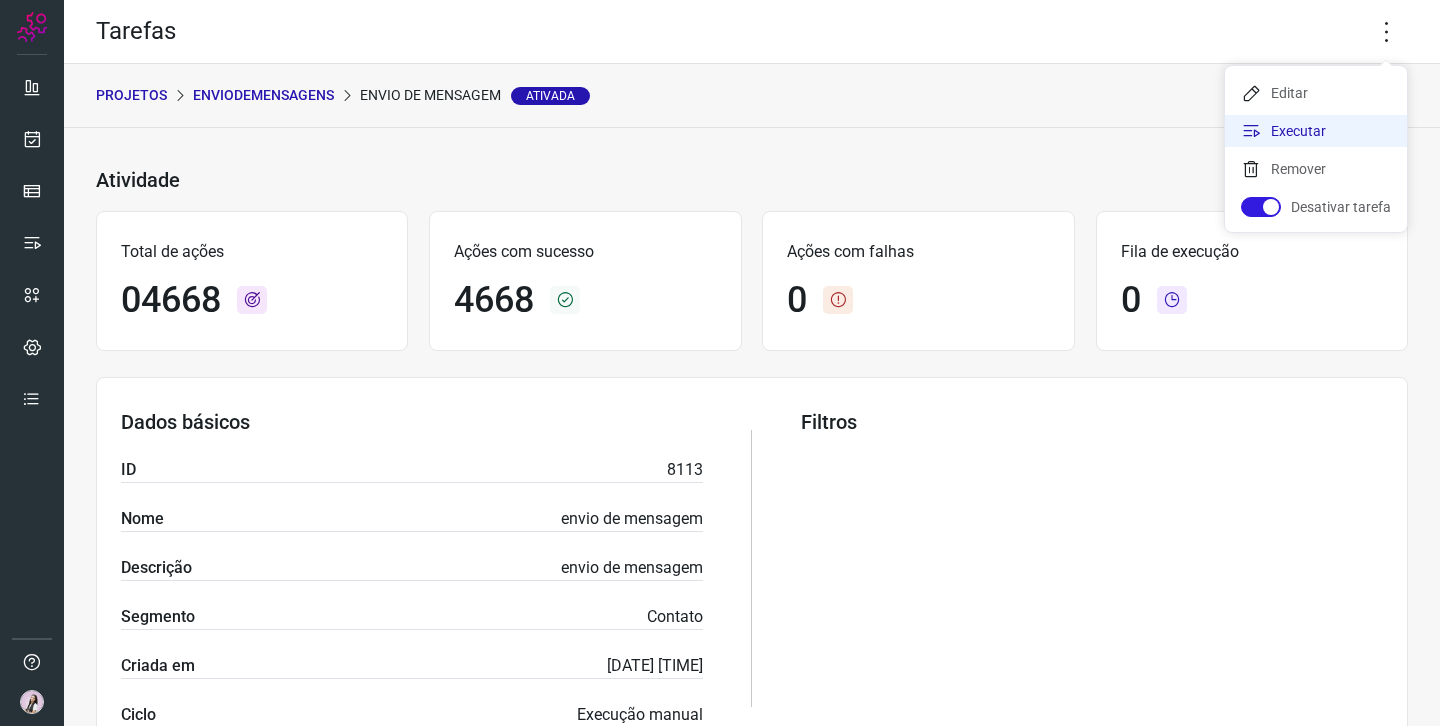 click on "Executar" 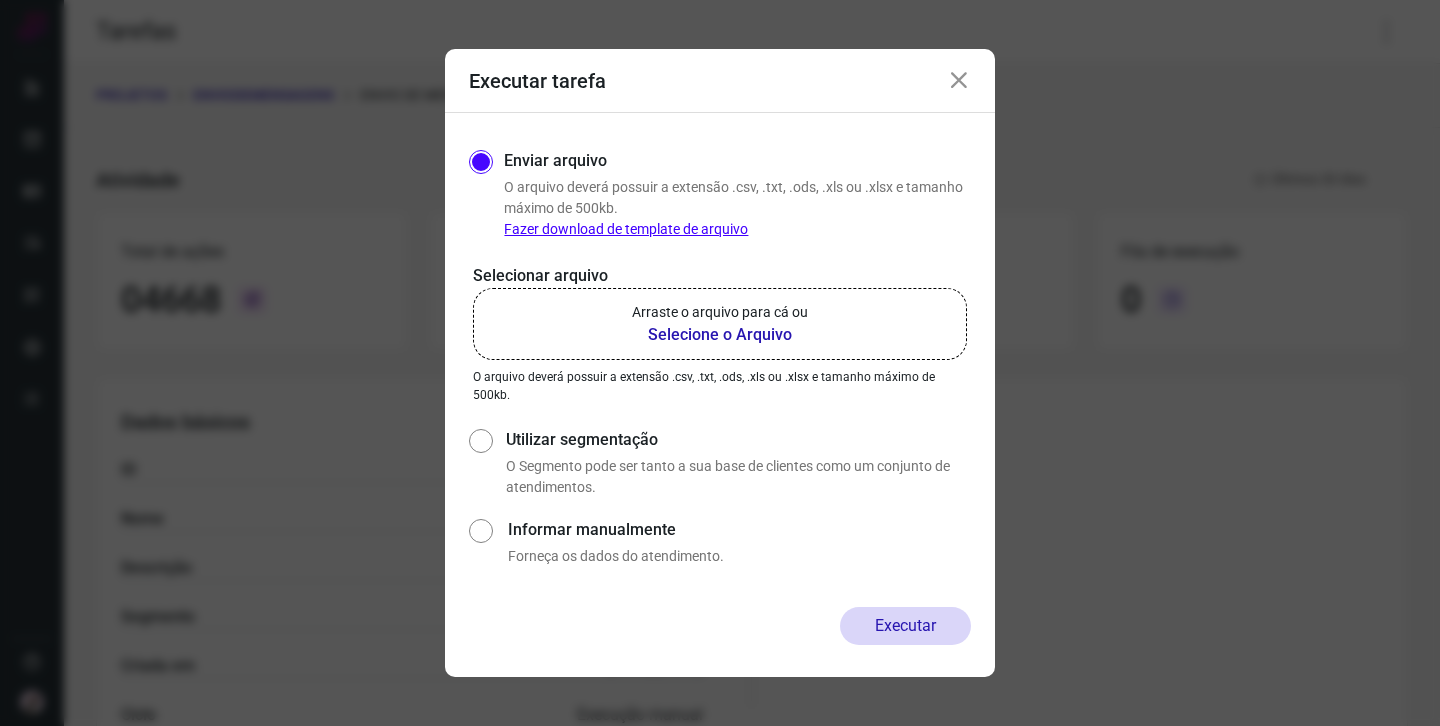 click on "Arraste o arquivo para cá ou Selecione o Arquivo" 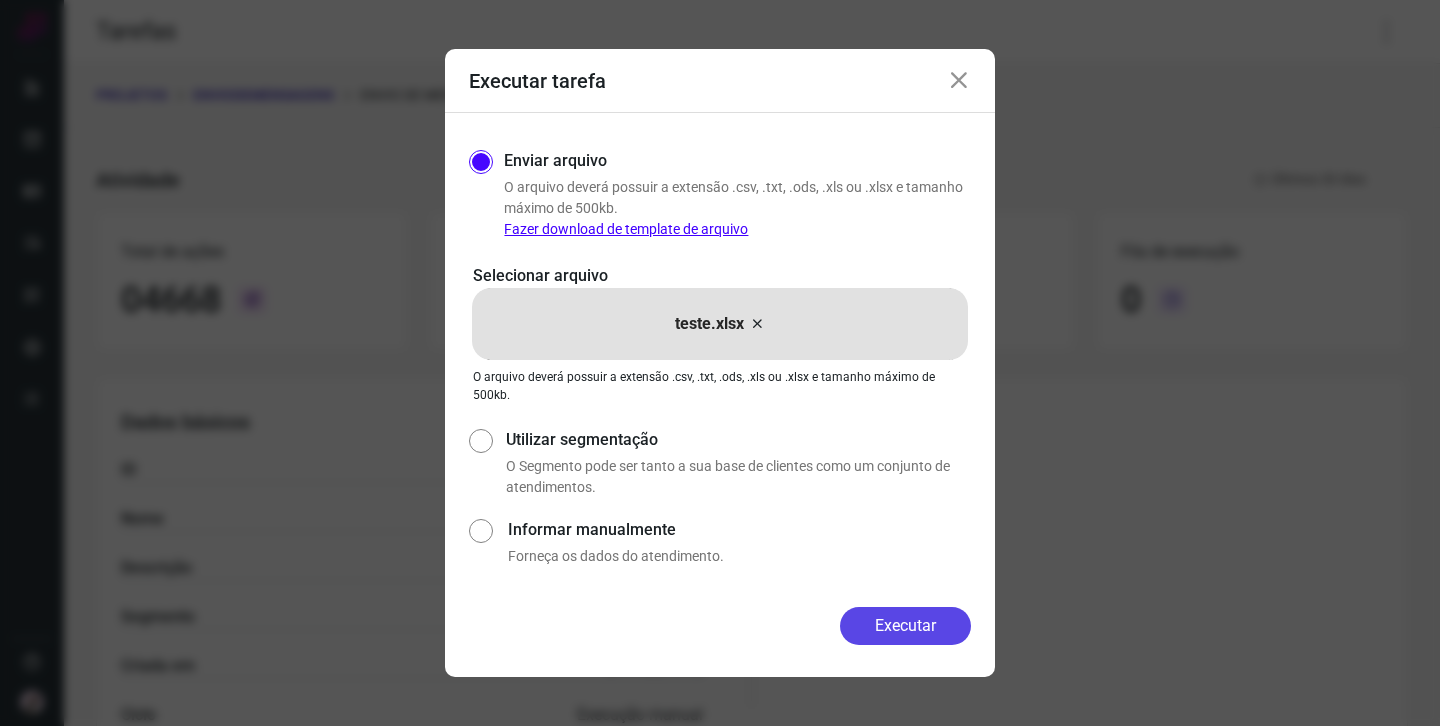 click on "Executar" at bounding box center (905, 626) 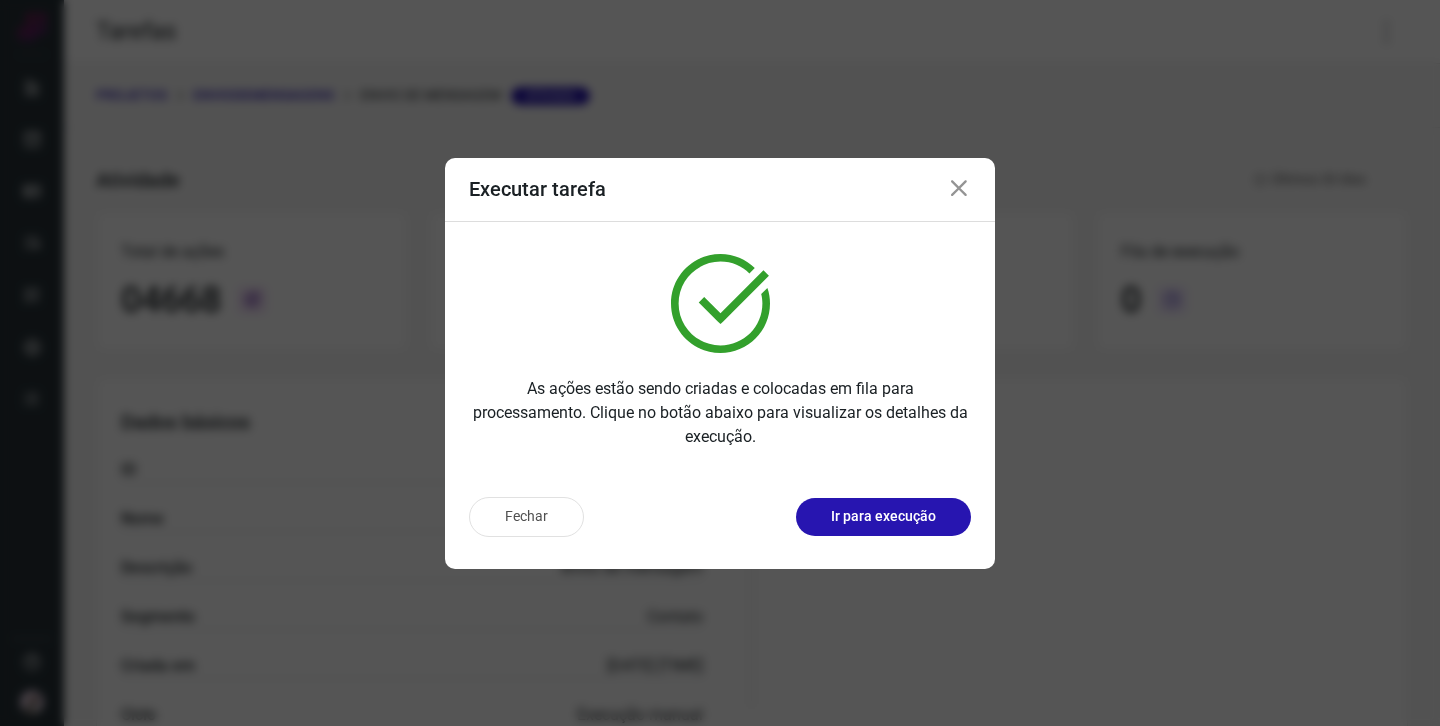 click at bounding box center [959, 189] 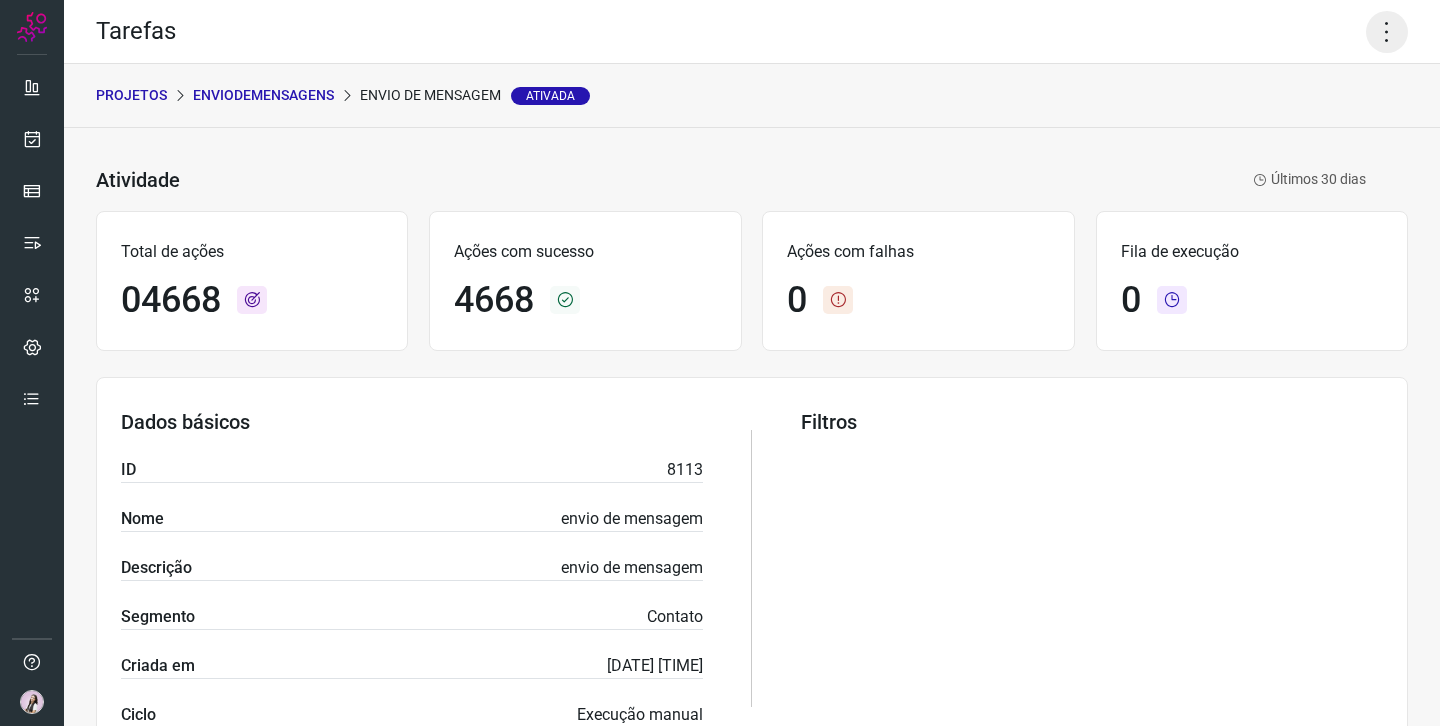 click 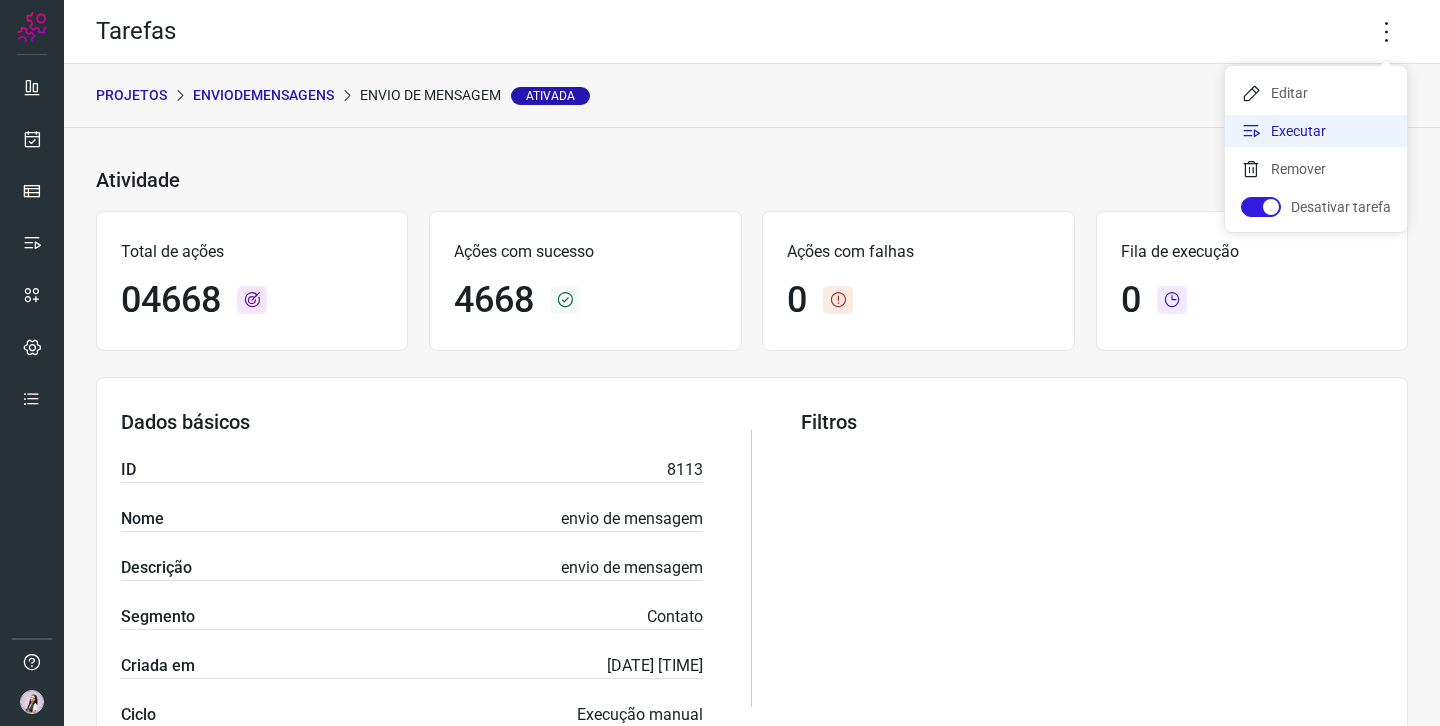 click on "Executar" 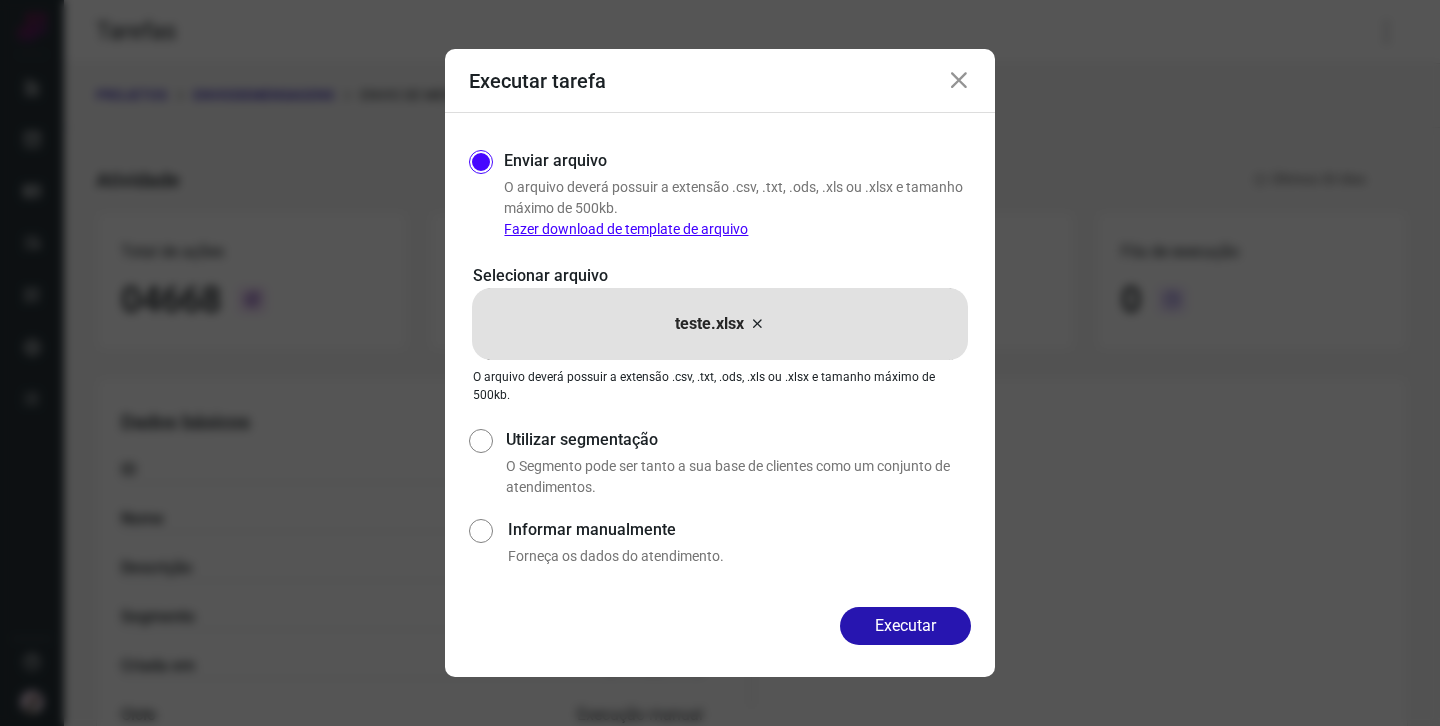 click on "teste.xlsx" at bounding box center (720, 324) 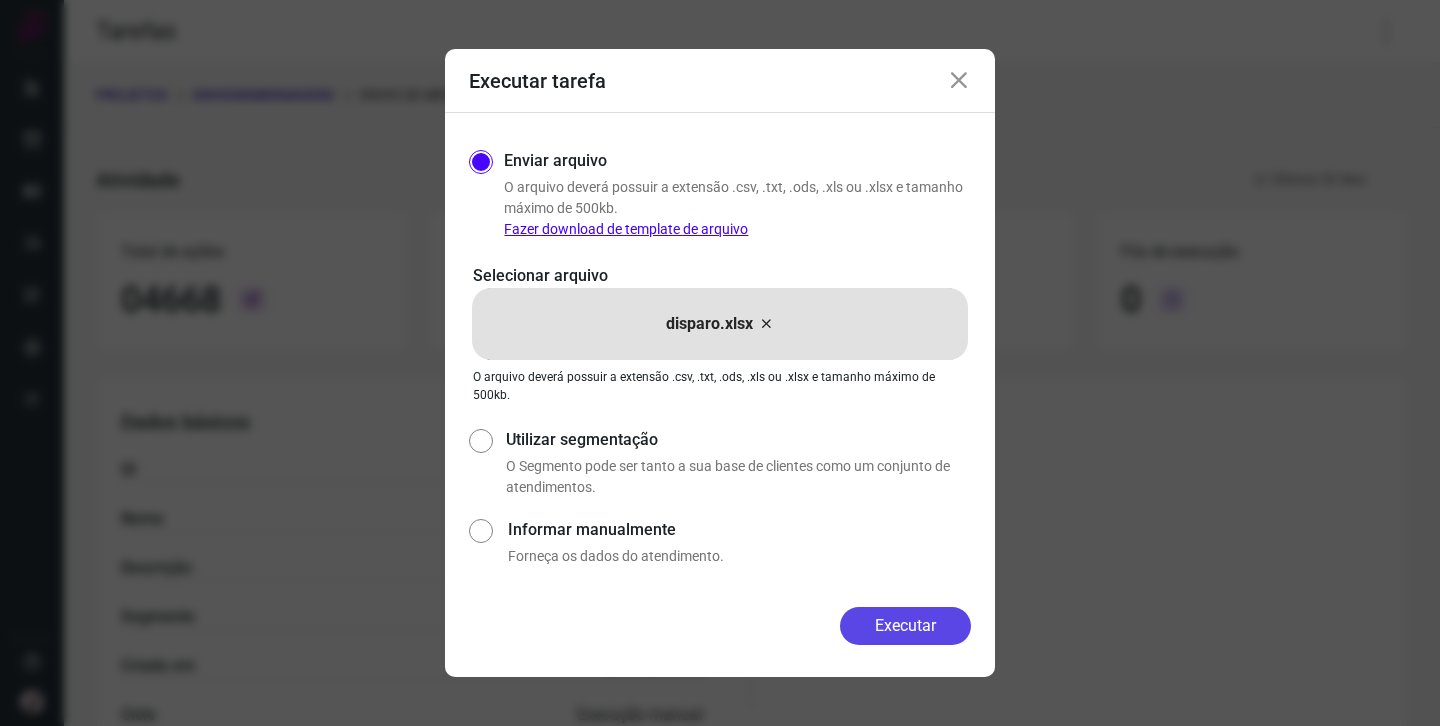 click on "Executar" at bounding box center [905, 626] 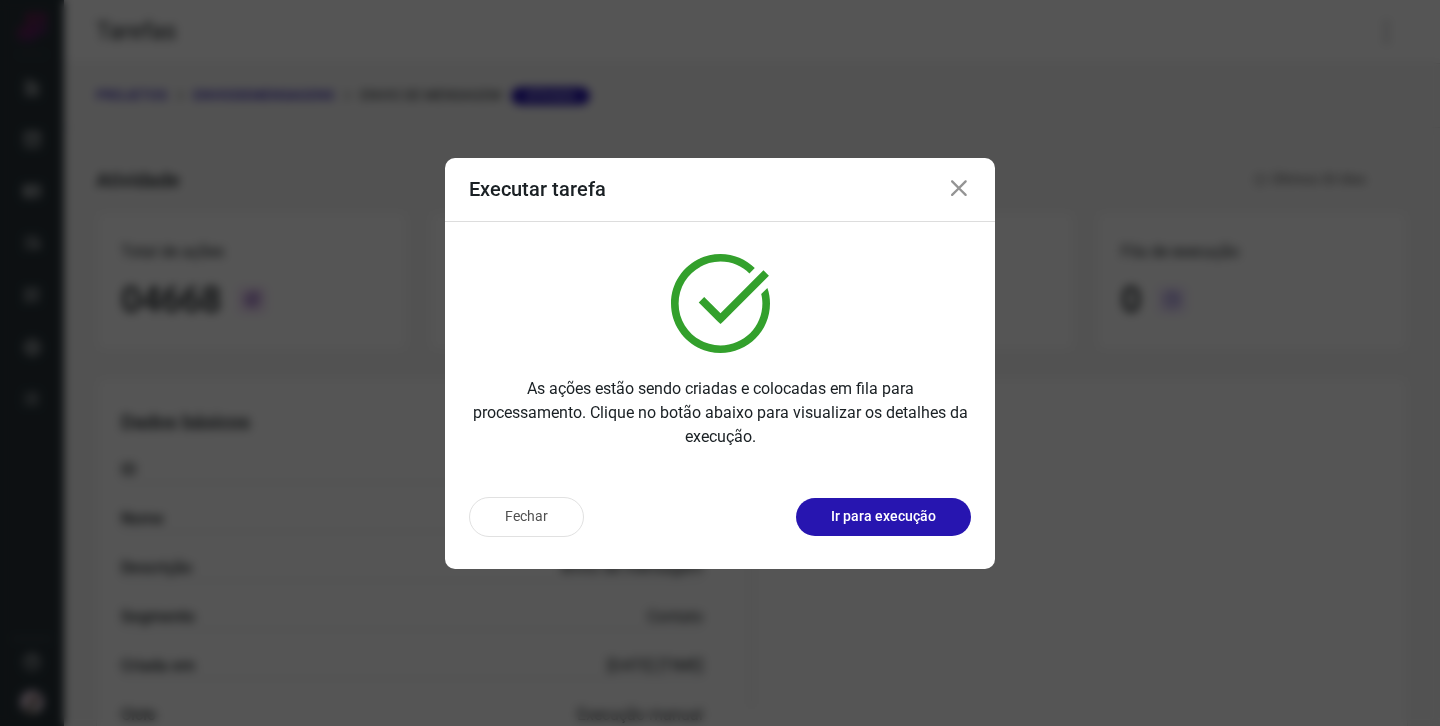 click at bounding box center (959, 189) 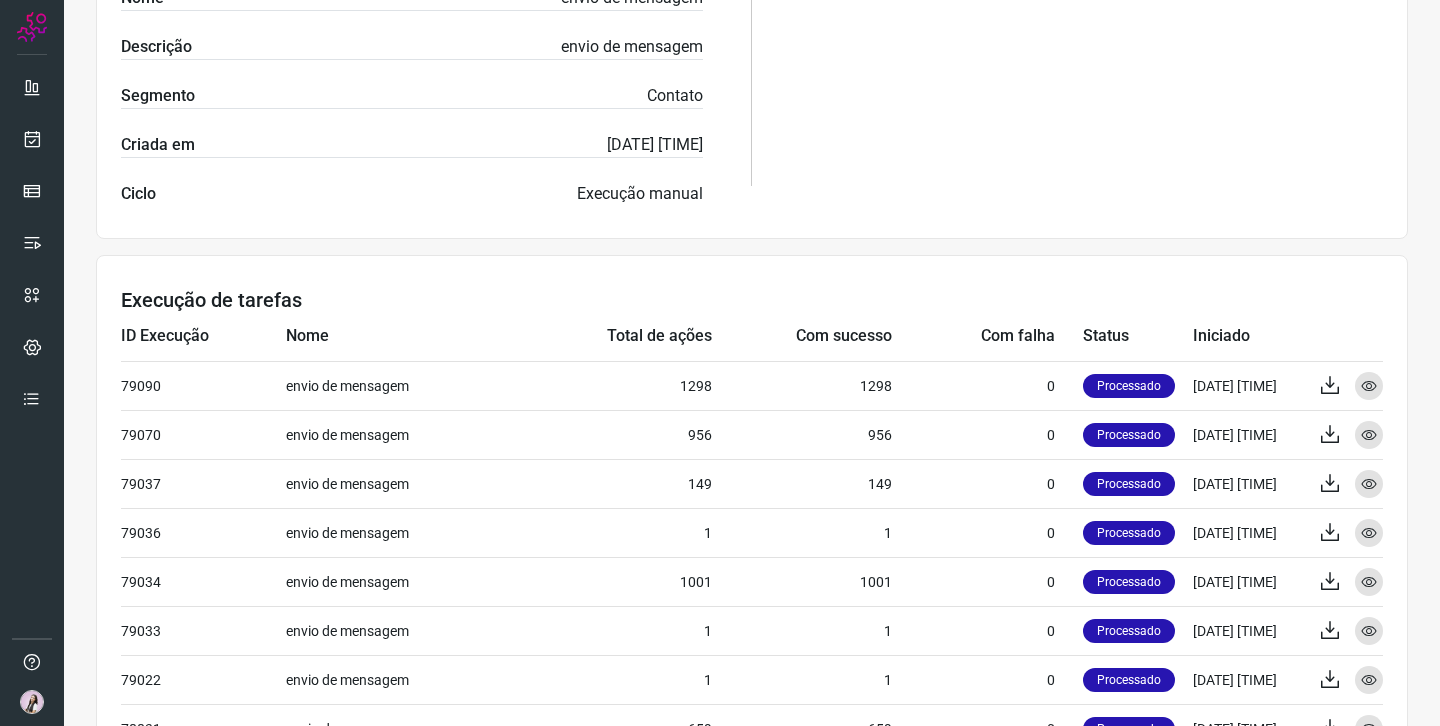 scroll, scrollTop: 747, scrollLeft: 0, axis: vertical 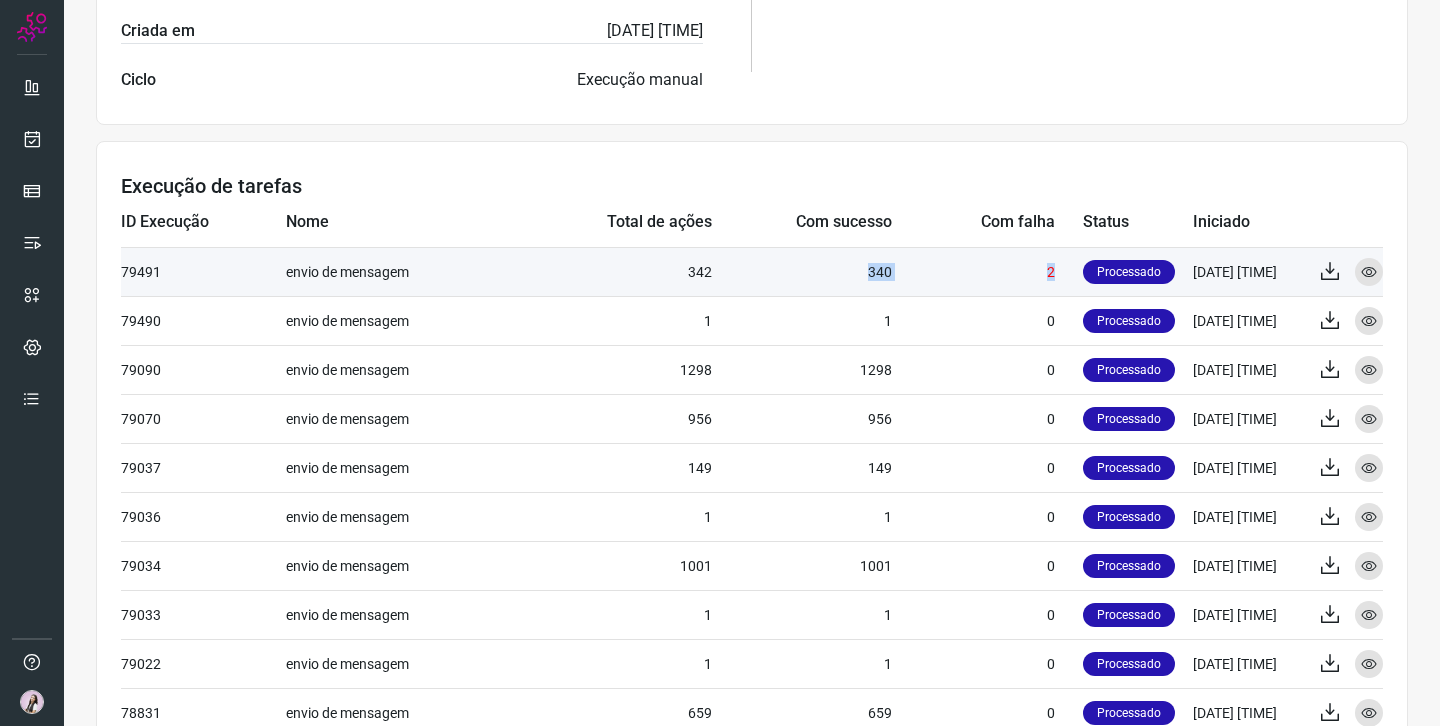 drag, startPoint x: 895, startPoint y: 281, endPoint x: 870, endPoint y: 274, distance: 25.96151 